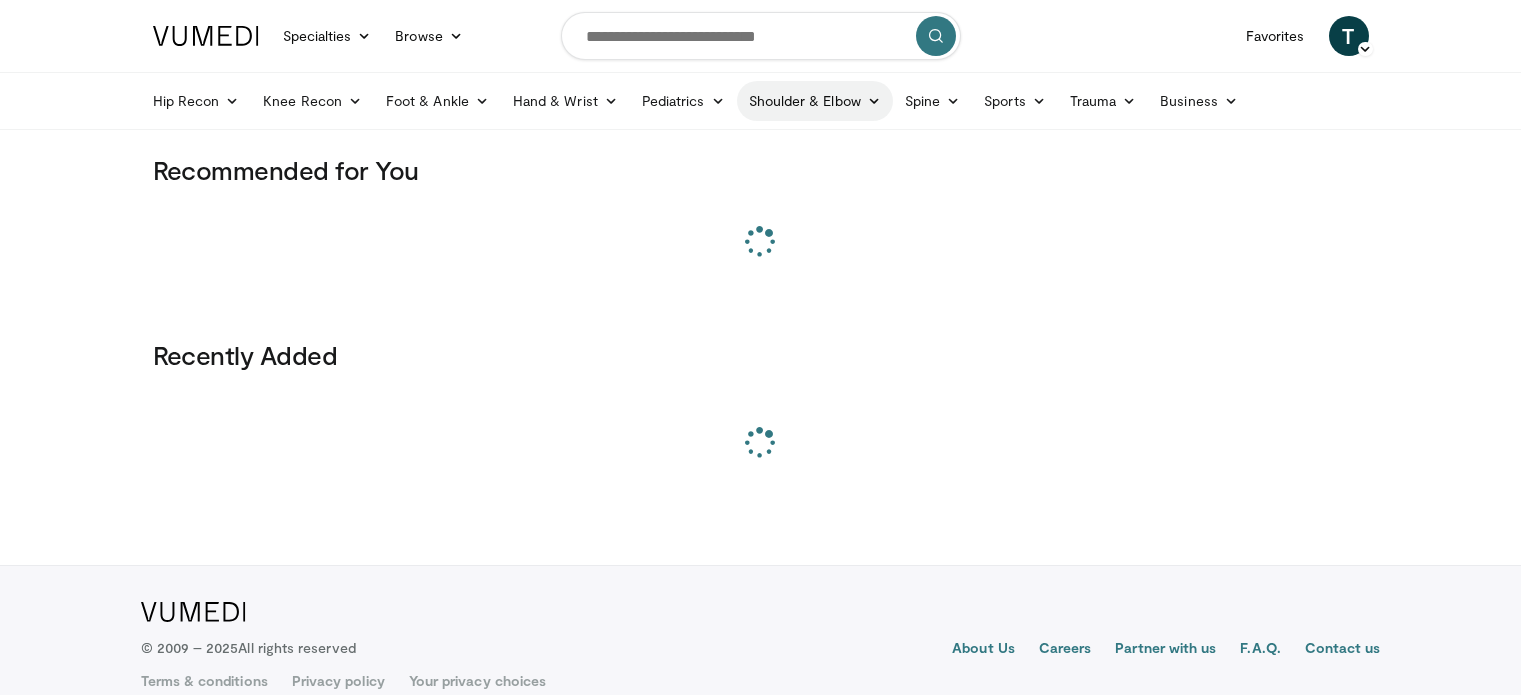scroll, scrollTop: 0, scrollLeft: 0, axis: both 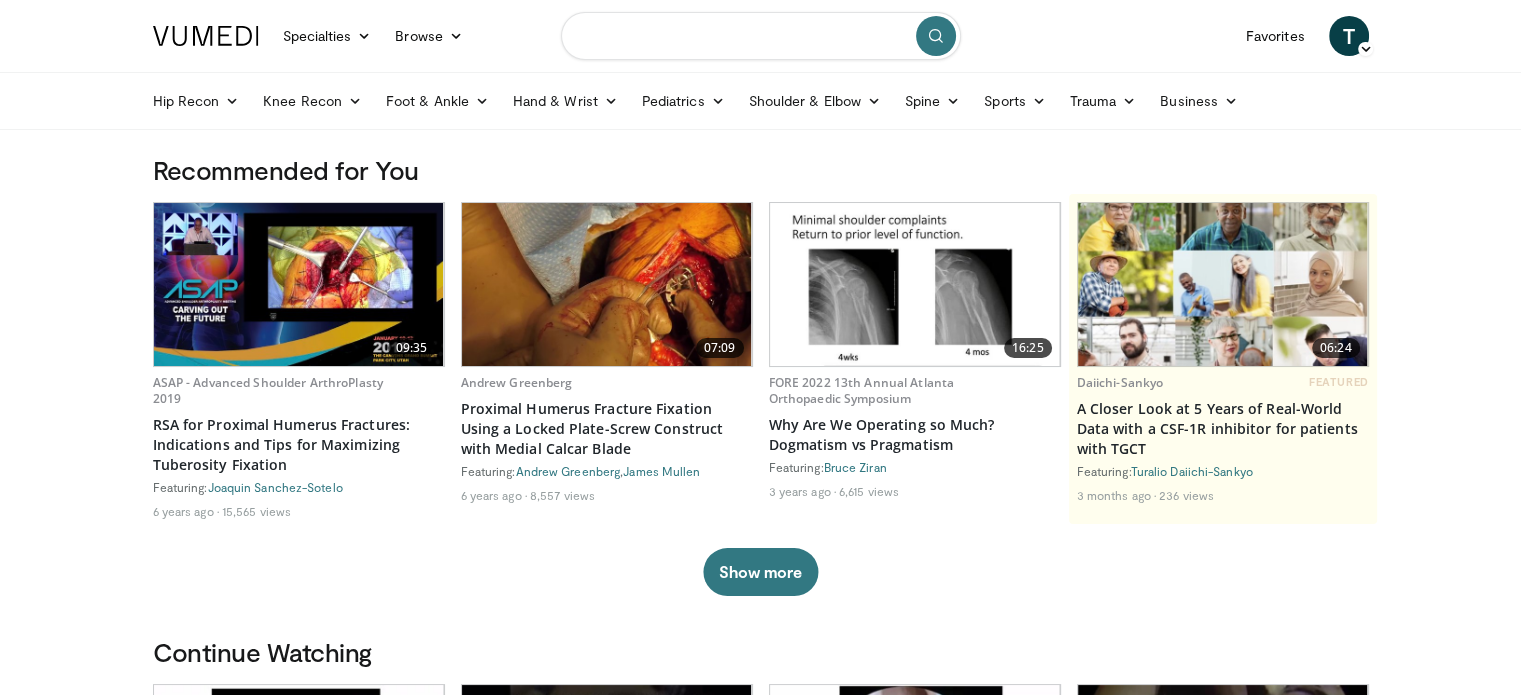 click at bounding box center (761, 36) 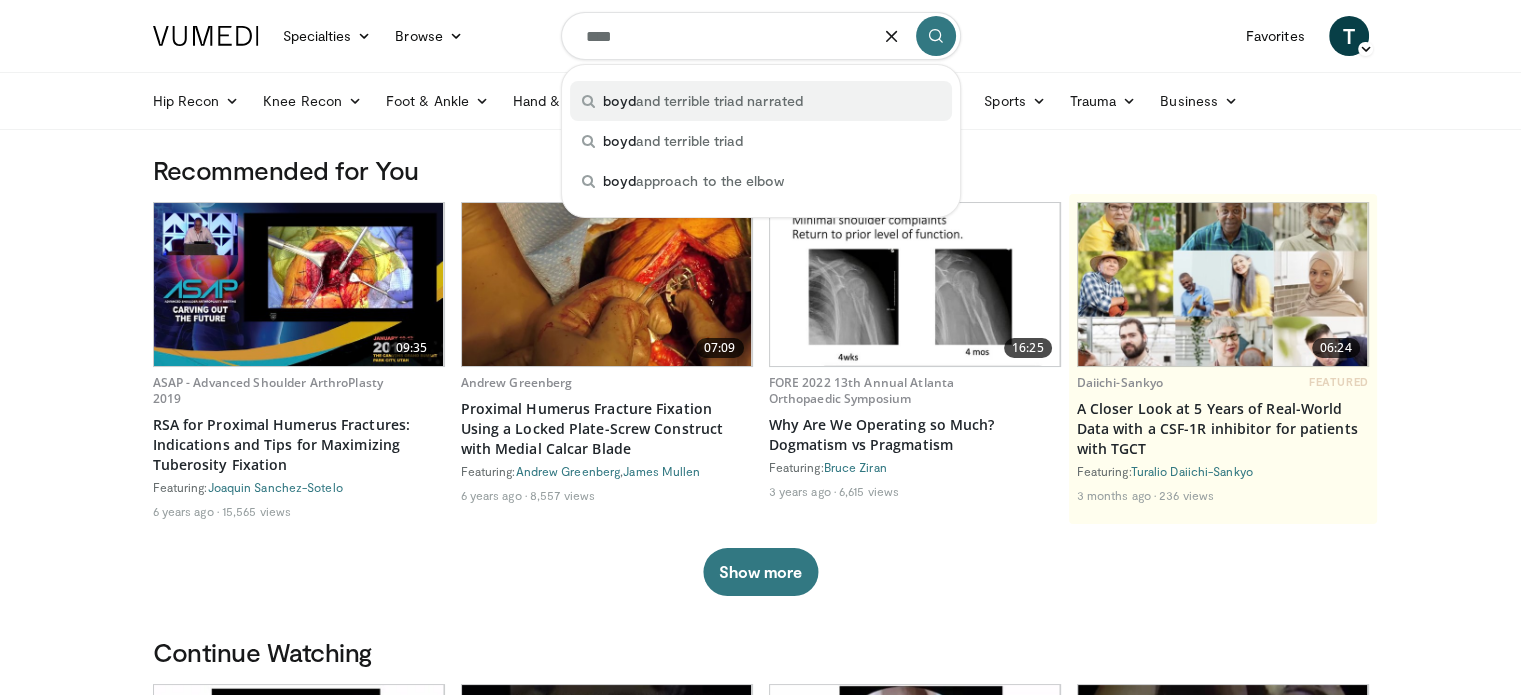 click on "boyd  and terrible triad narrated" at bounding box center [761, 101] 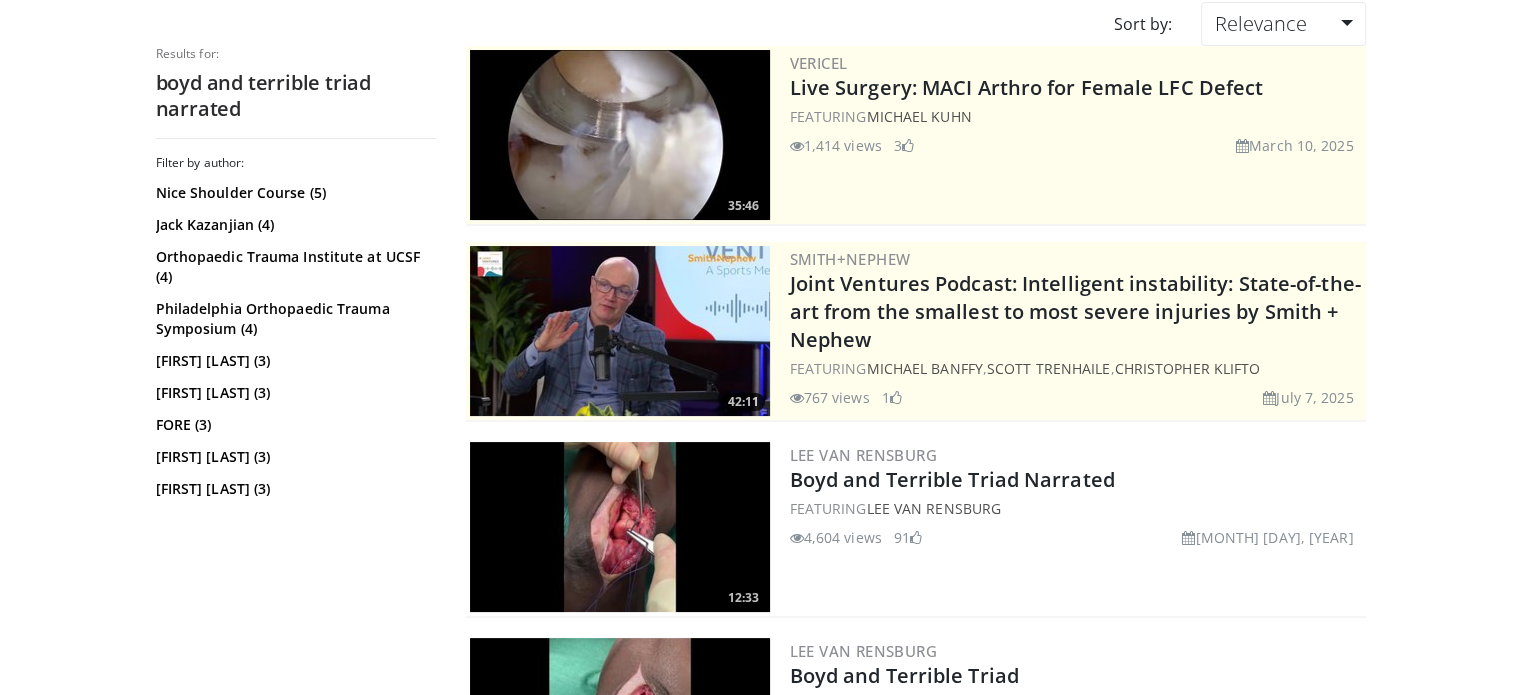 scroll, scrollTop: 200, scrollLeft: 0, axis: vertical 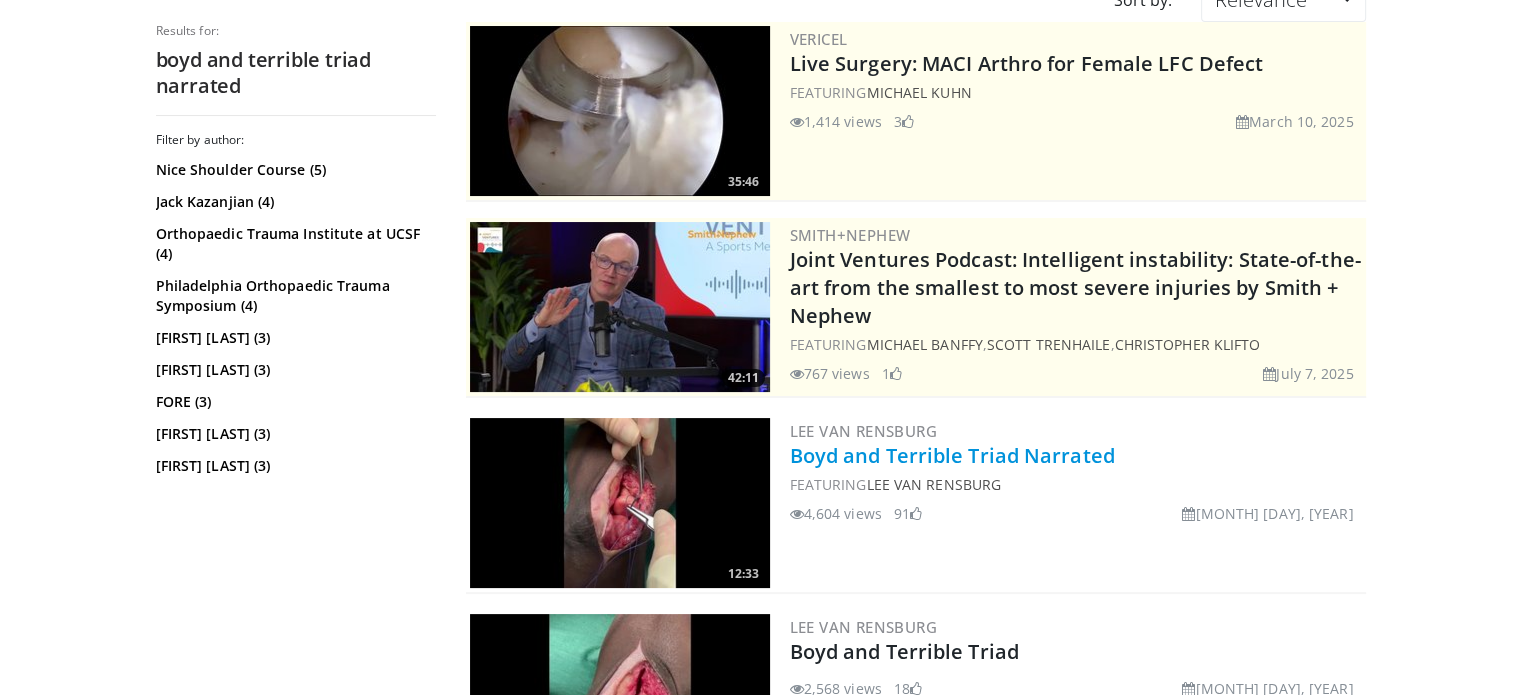 click on "Boyd and Terrible Triad Narrated" at bounding box center [952, 455] 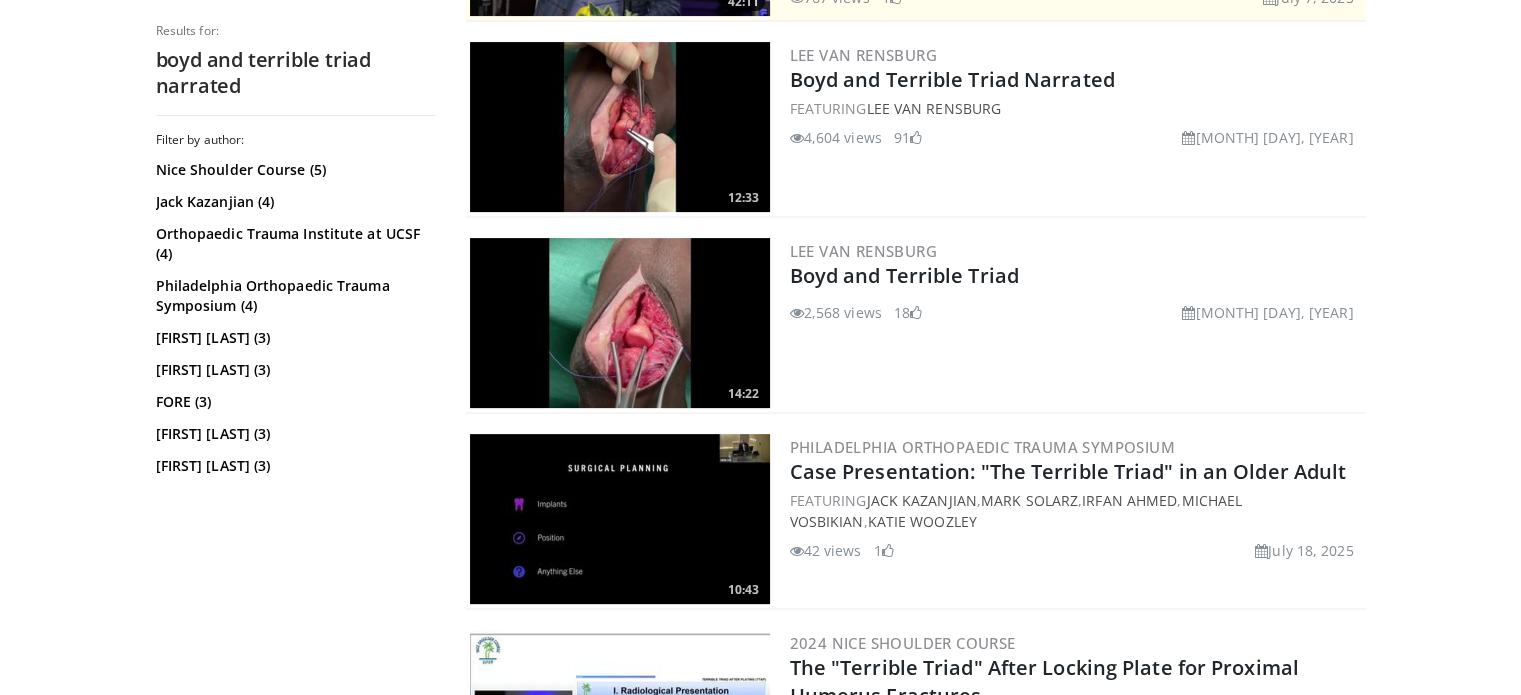 scroll, scrollTop: 600, scrollLeft: 0, axis: vertical 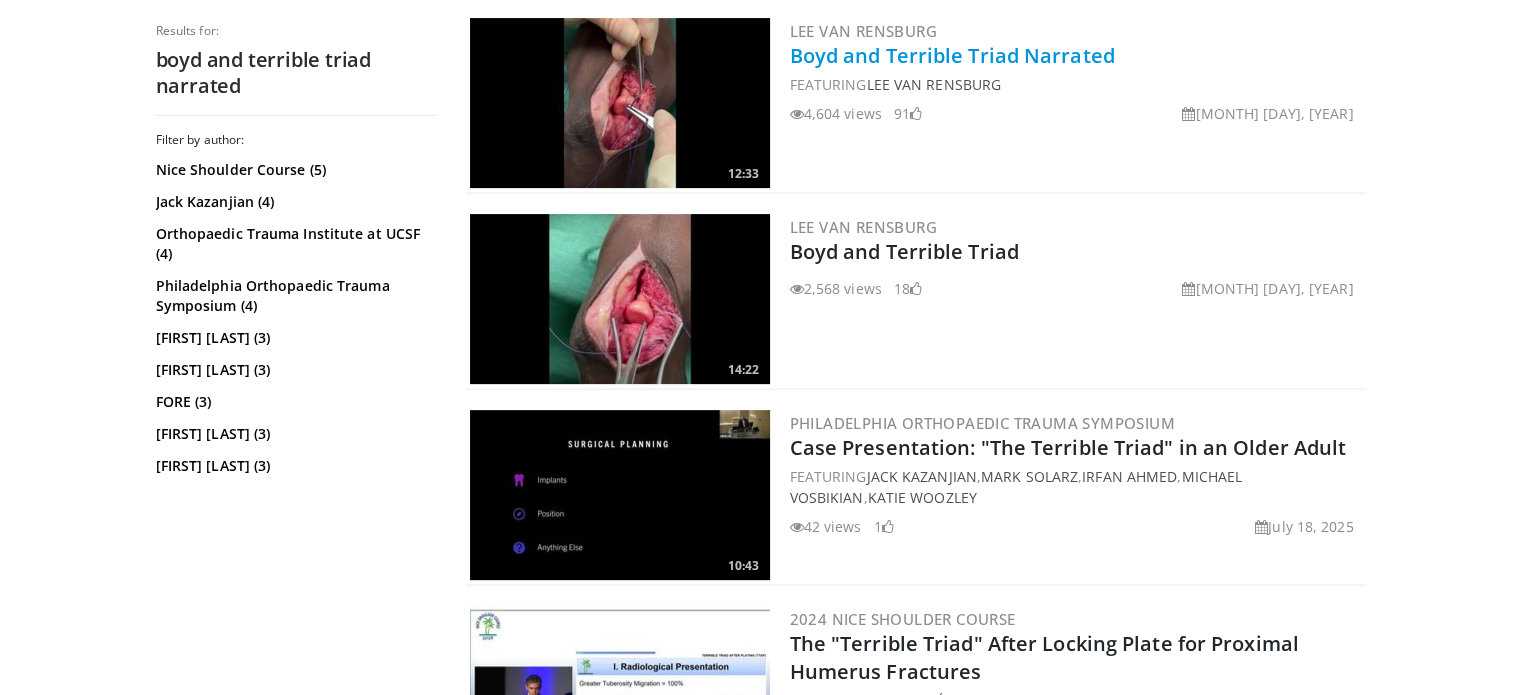 click on "Boyd and Terrible Triad Narrated" at bounding box center [952, 55] 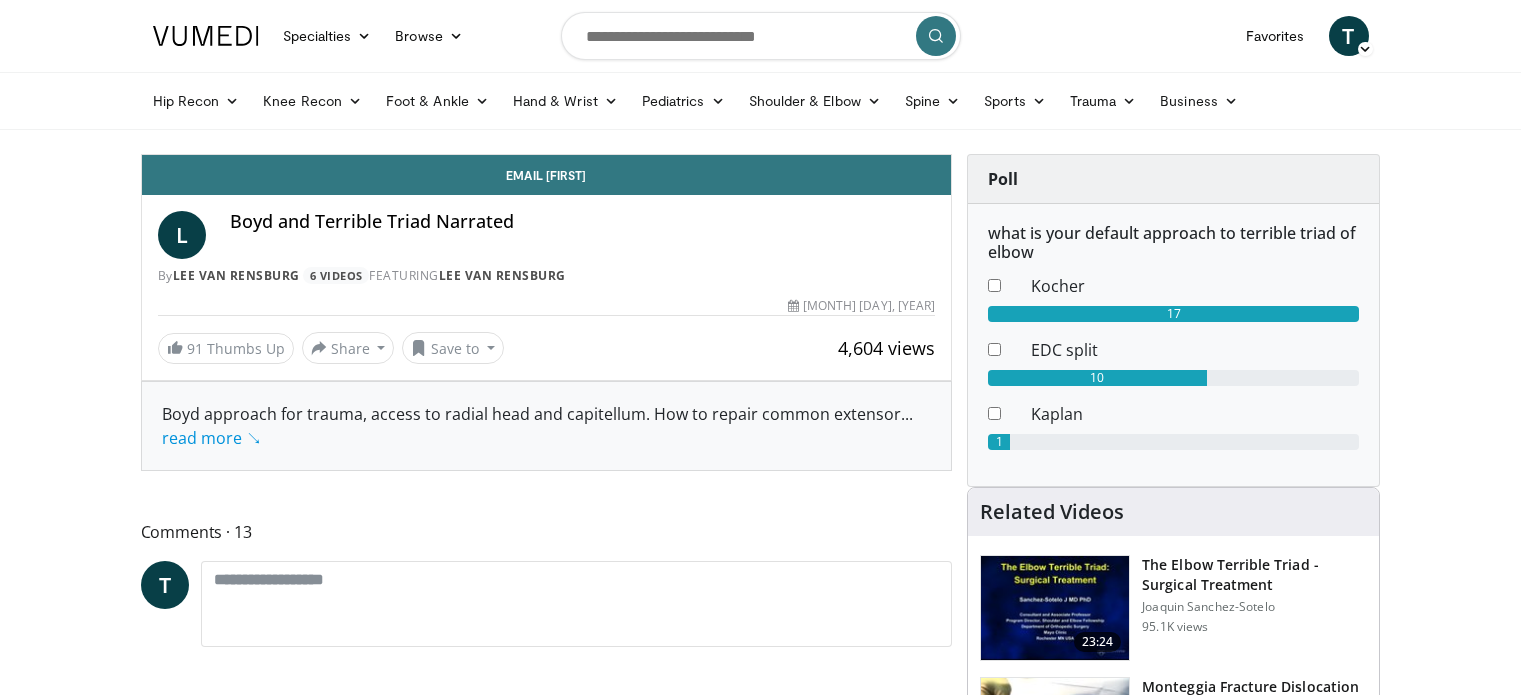 scroll, scrollTop: 0, scrollLeft: 0, axis: both 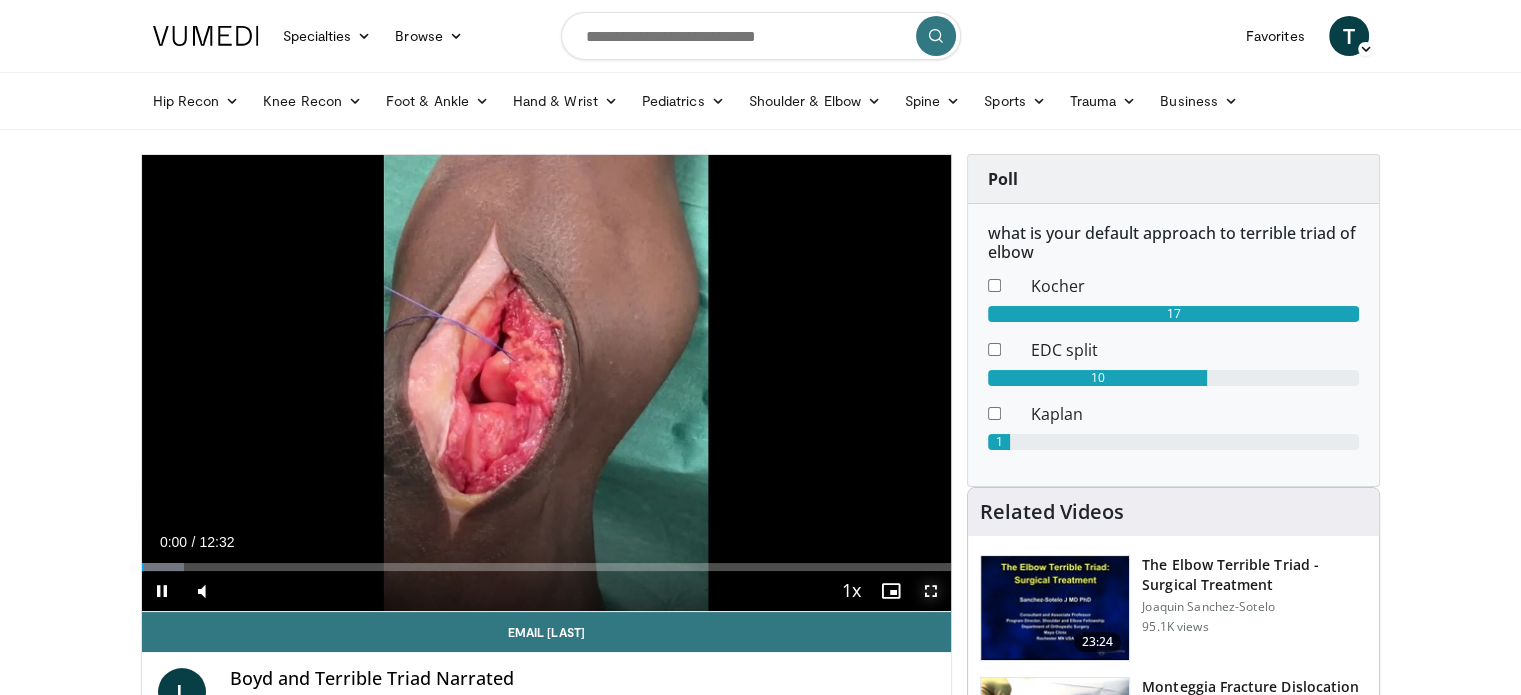 click at bounding box center [931, 591] 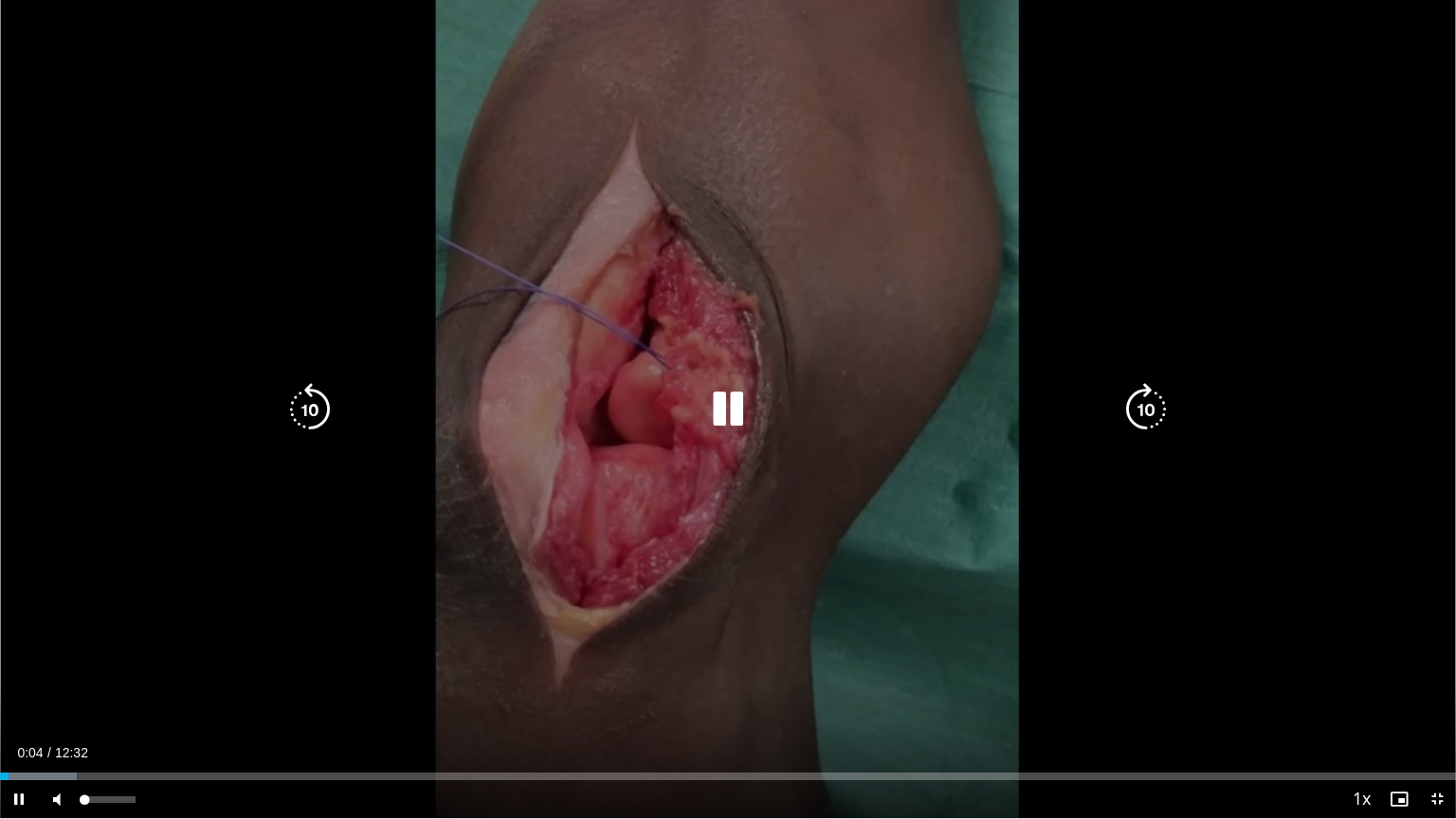 click on "**********" at bounding box center [728, 410] 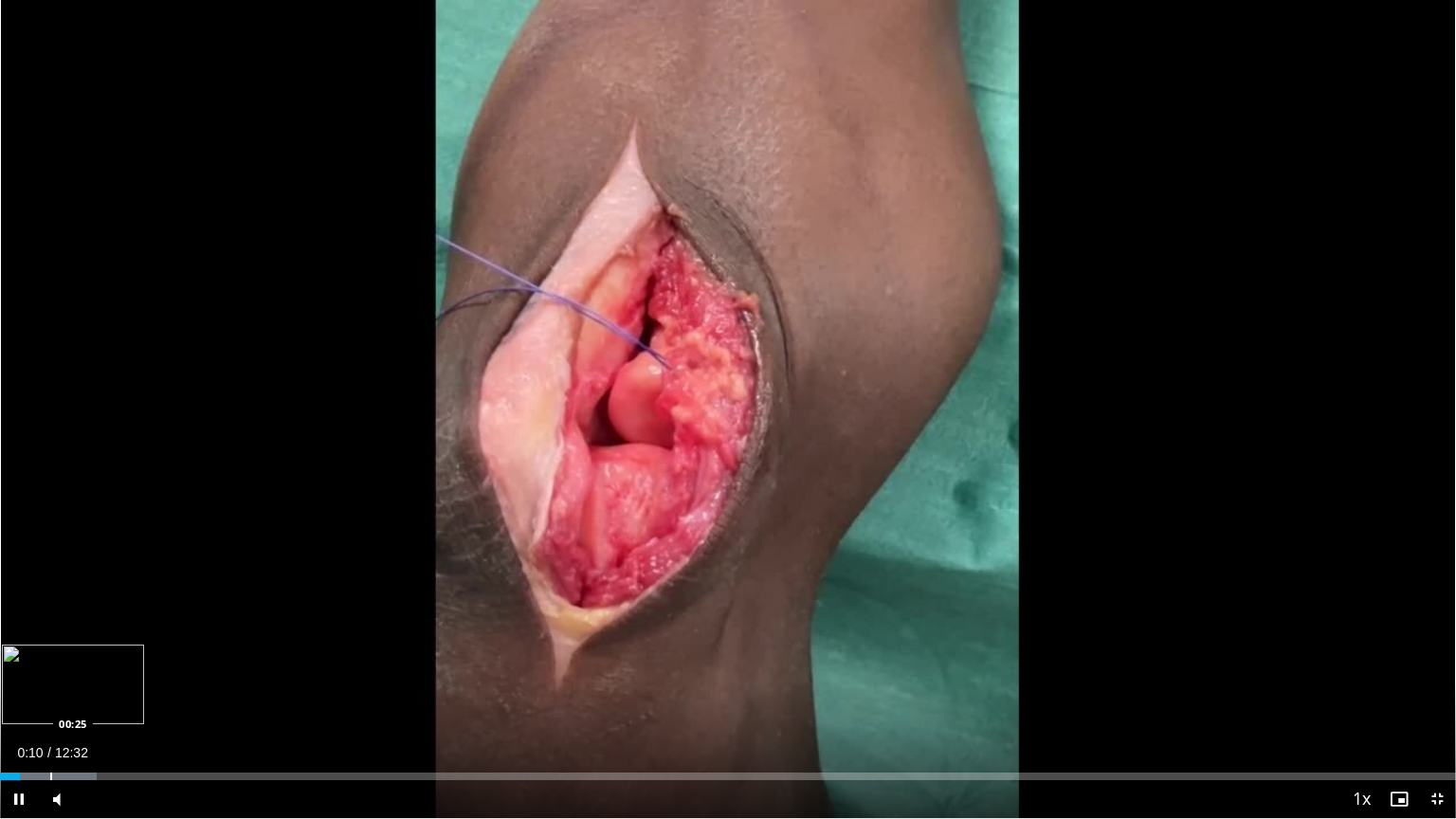 click at bounding box center (51, 776) 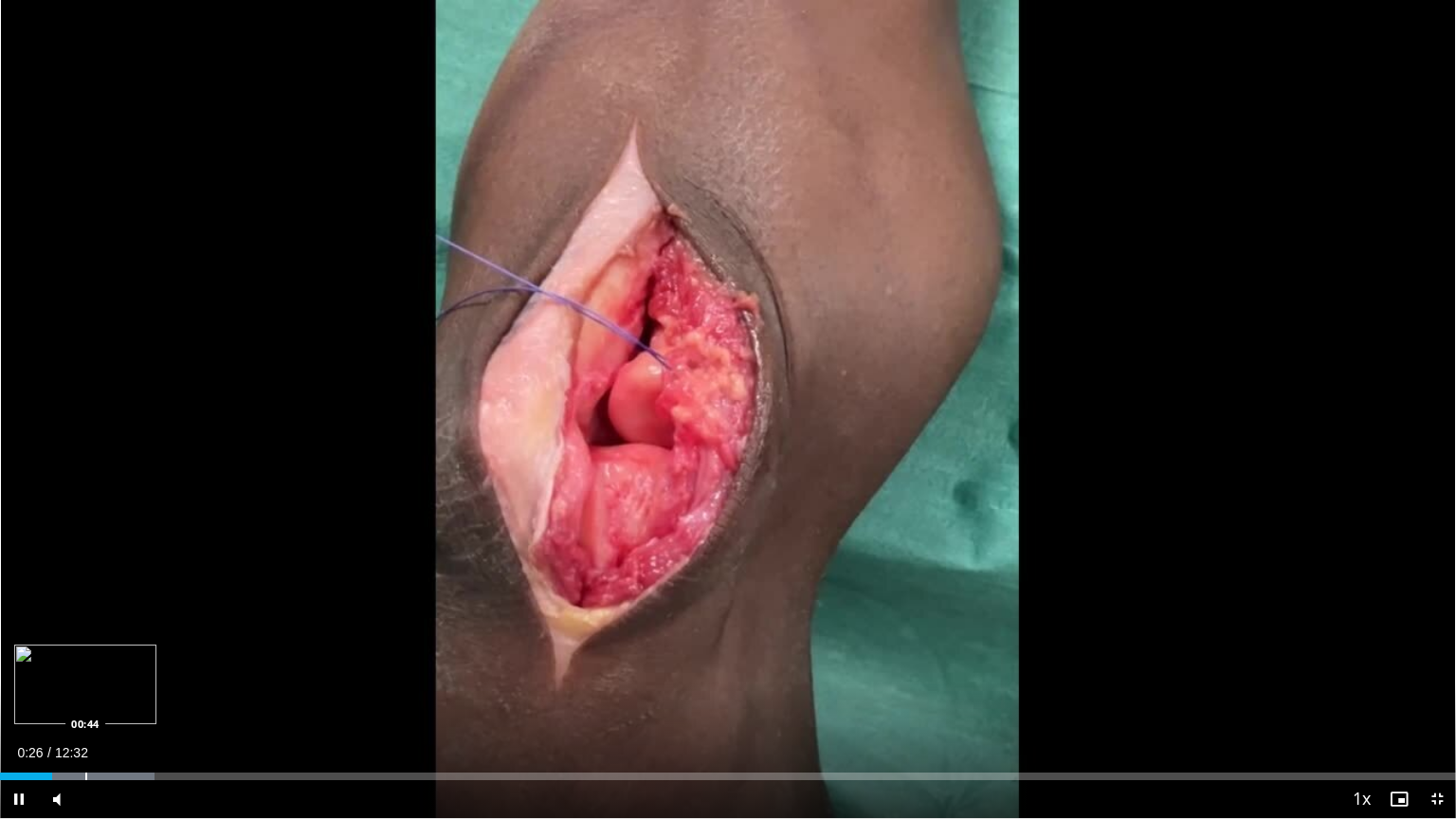 click at bounding box center [86, 776] 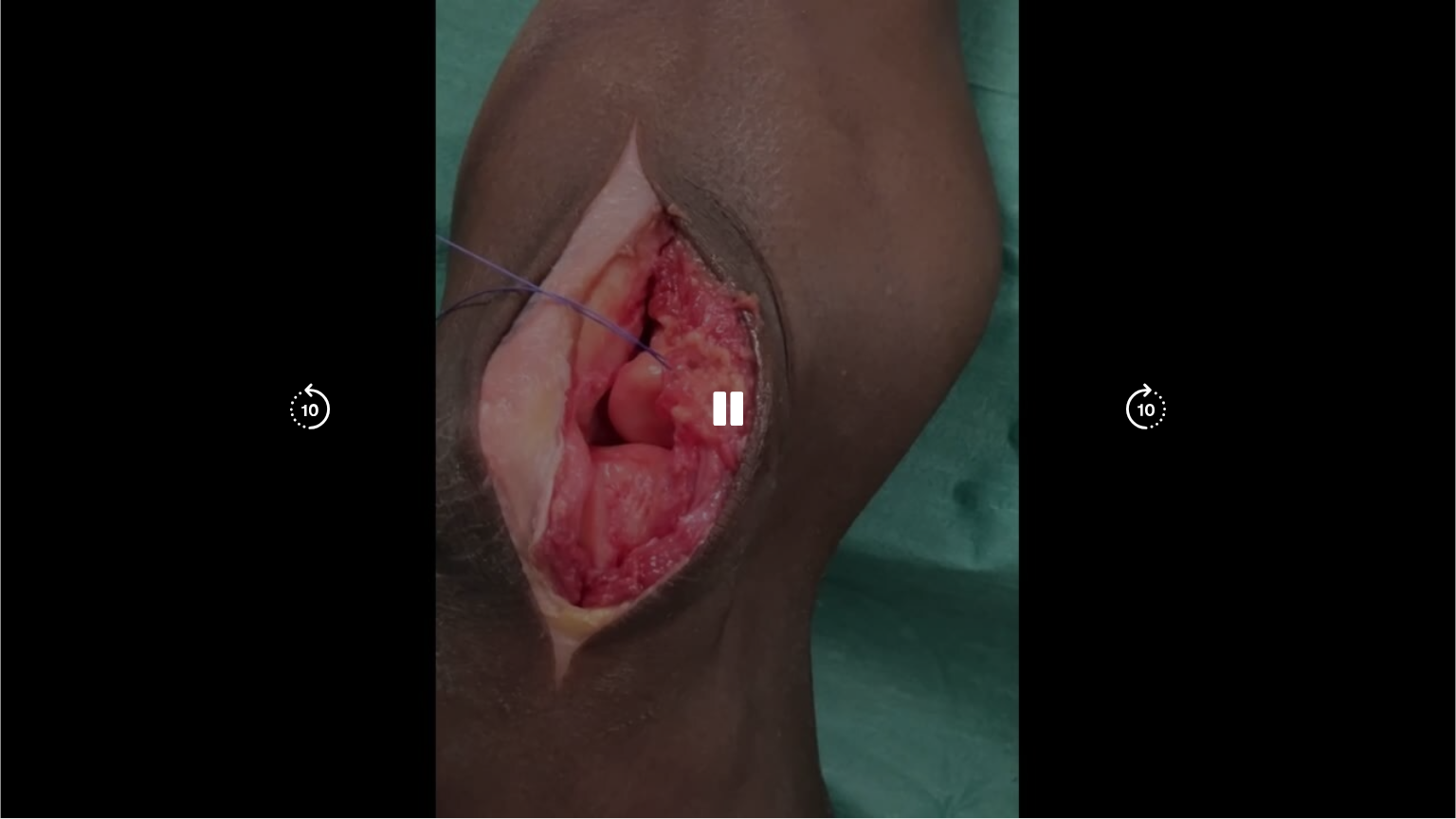 click on "**********" at bounding box center [728, 410] 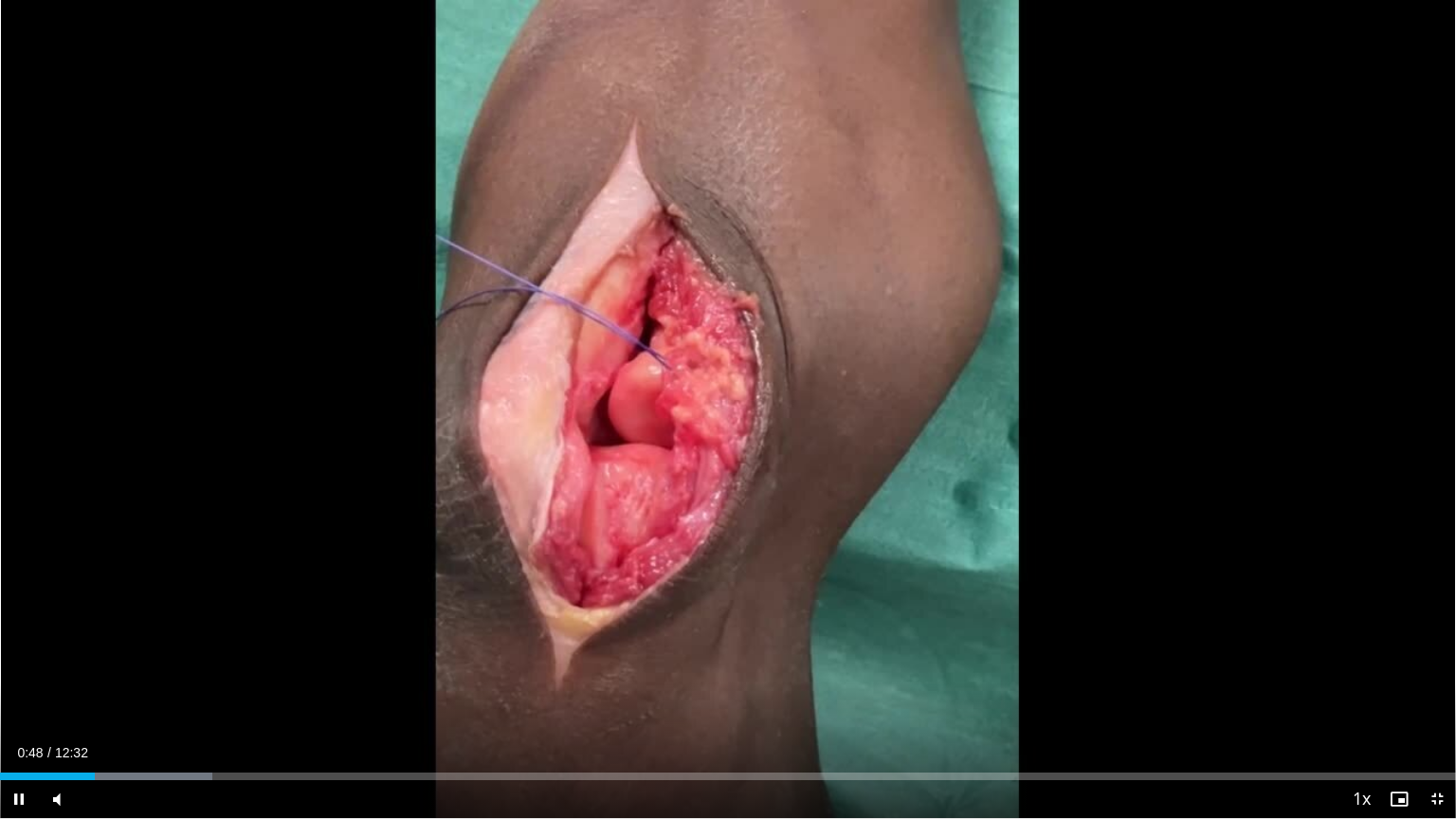 click on "Current Time  0:48 / Duration  12:32 Pause Skip Backward Skip Forward Mute 0% Loaded :  14.58% 00:49 00:55 Stream Type  LIVE Seek to live, currently behind live LIVE   1x Playback Rate 0.5x 0.75x 1x , selected 1.25x 1.5x 1.75x 2x Chapters Chapters Descriptions descriptions off , selected Captions captions settings , opens captions settings dialog captions off , selected Audio Track en (Main) , selected Exit Fullscreen Enable picture-in-picture mode" at bounding box center (728, 799) 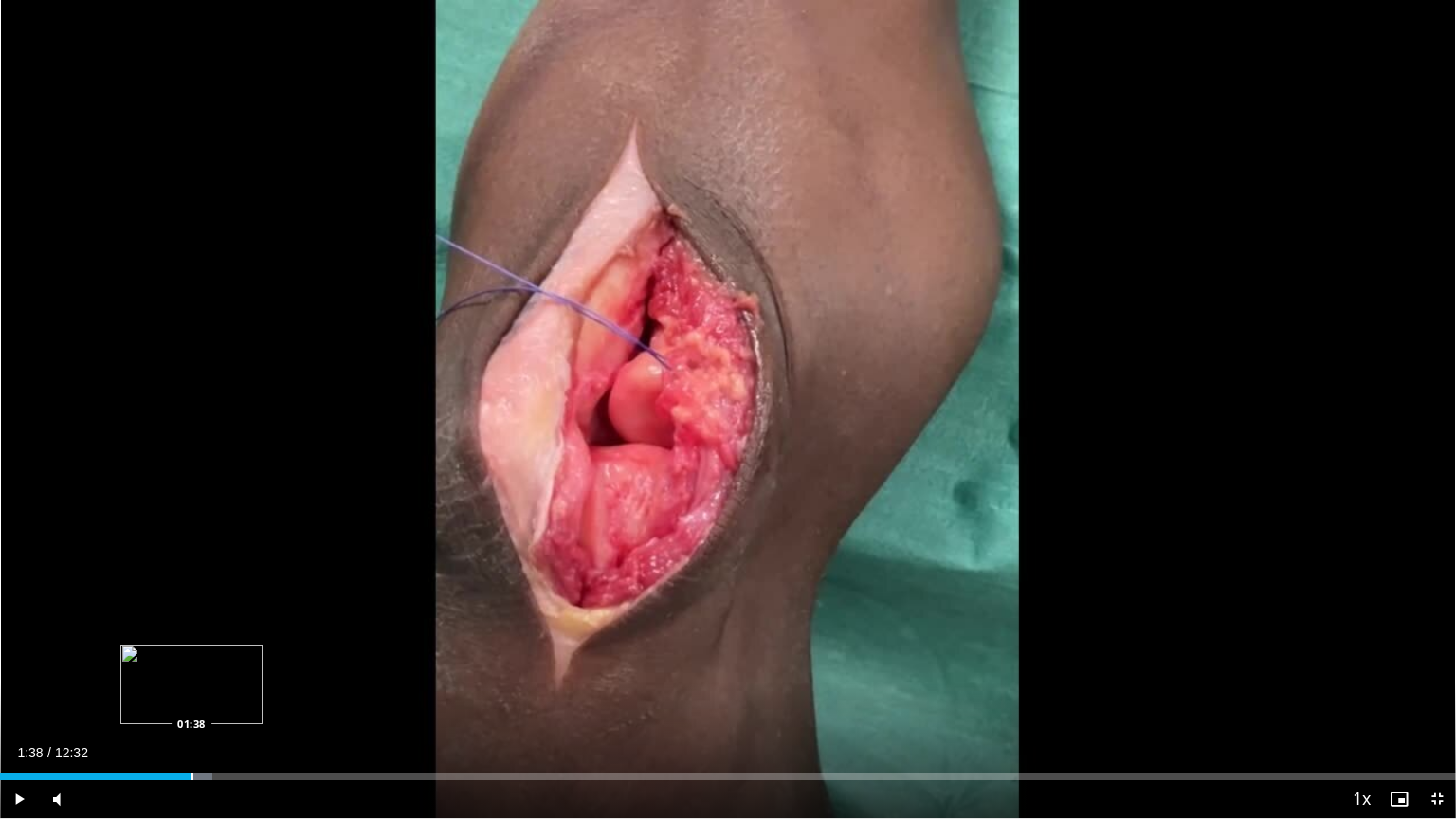 click at bounding box center [192, 776] 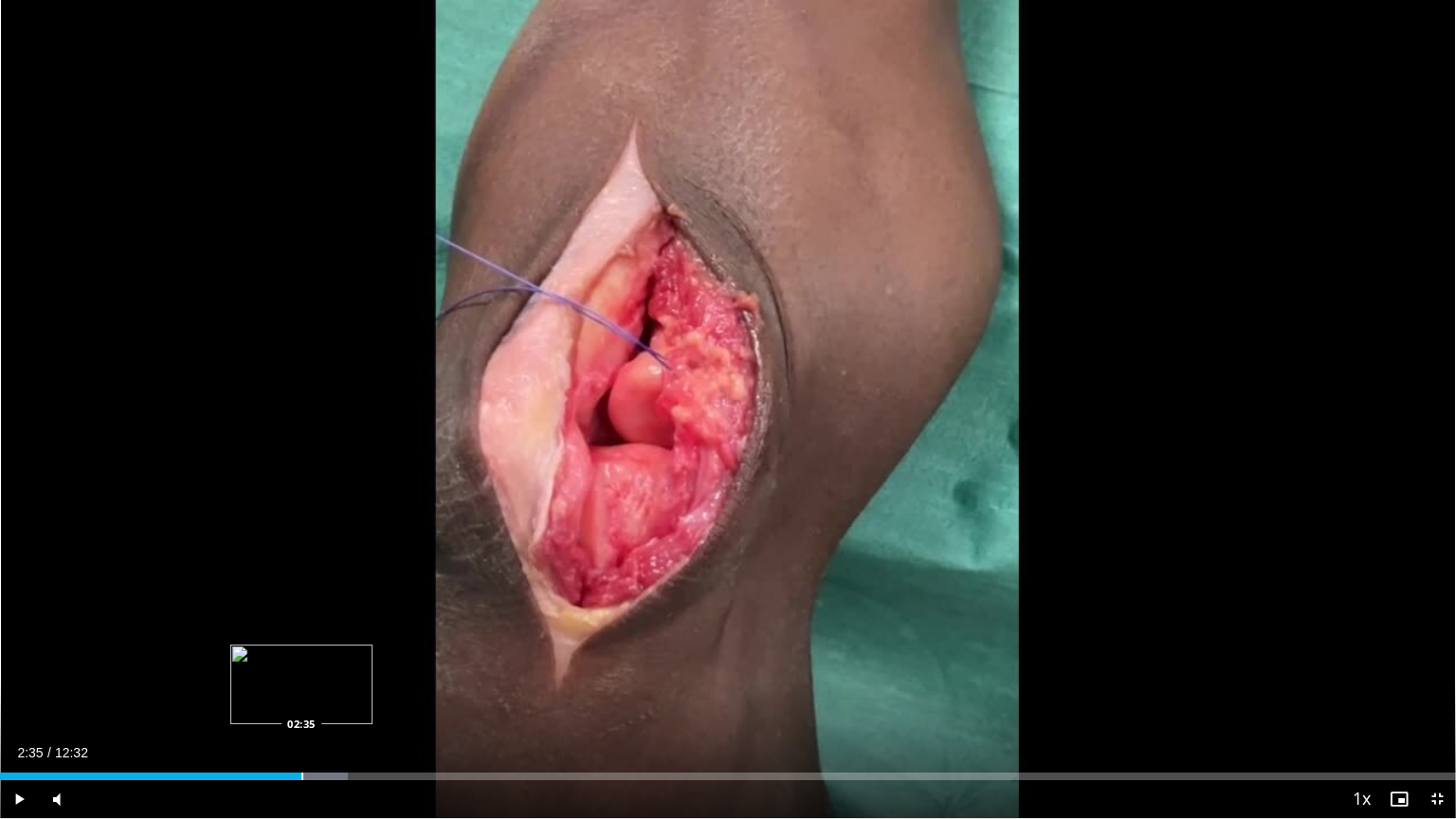 click at bounding box center [302, 776] 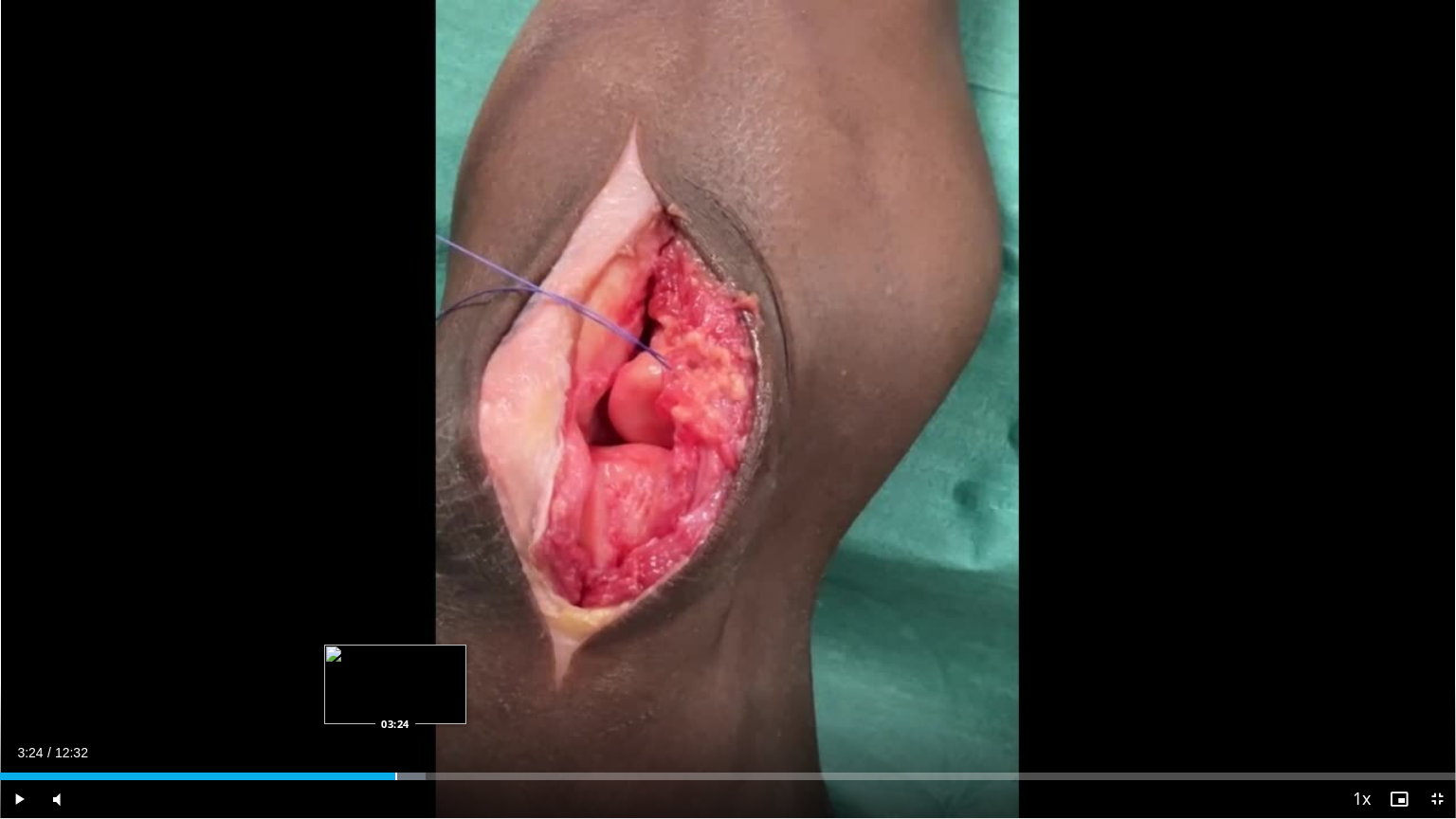 click at bounding box center (396, 776) 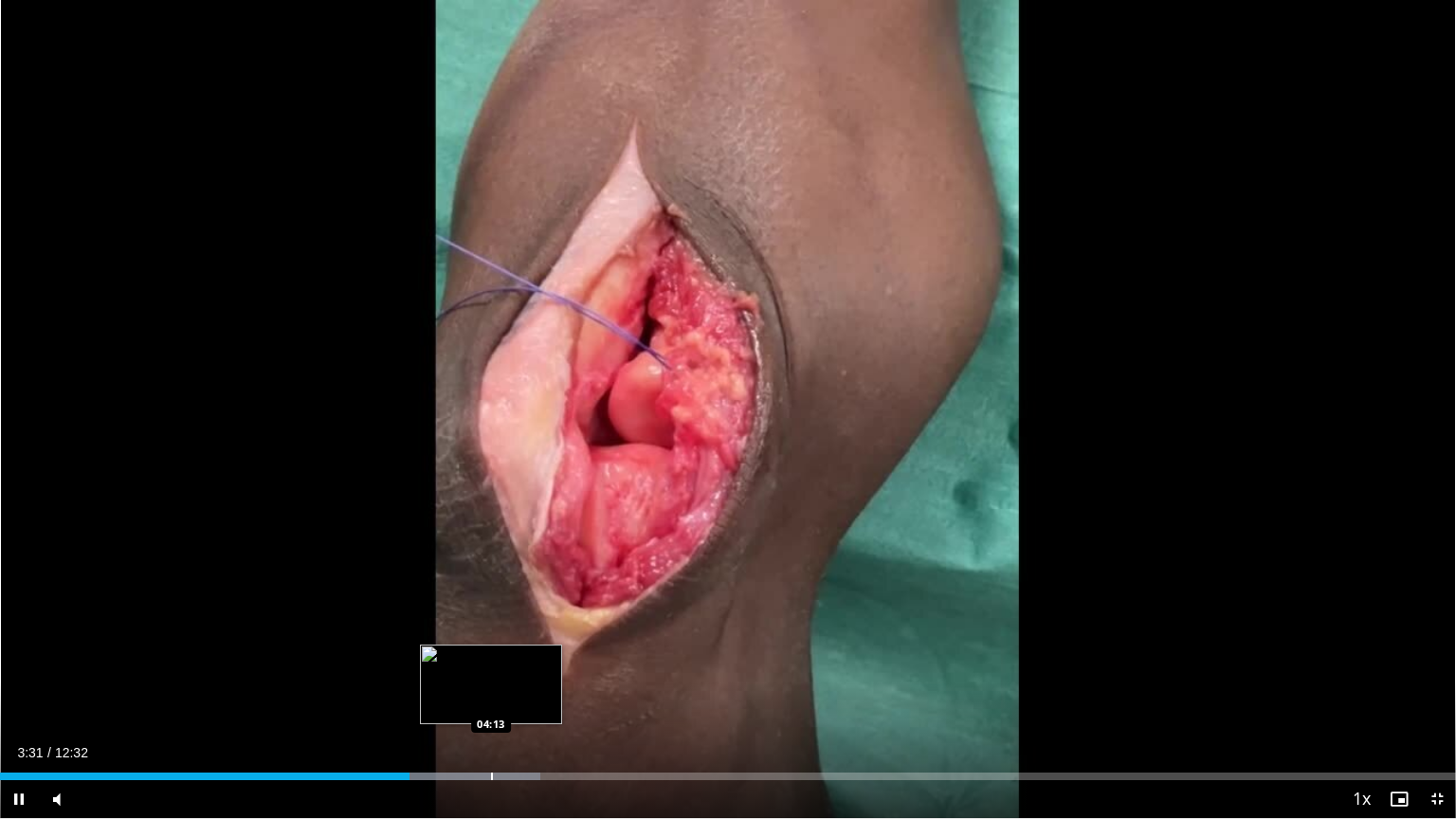 click at bounding box center (492, 776) 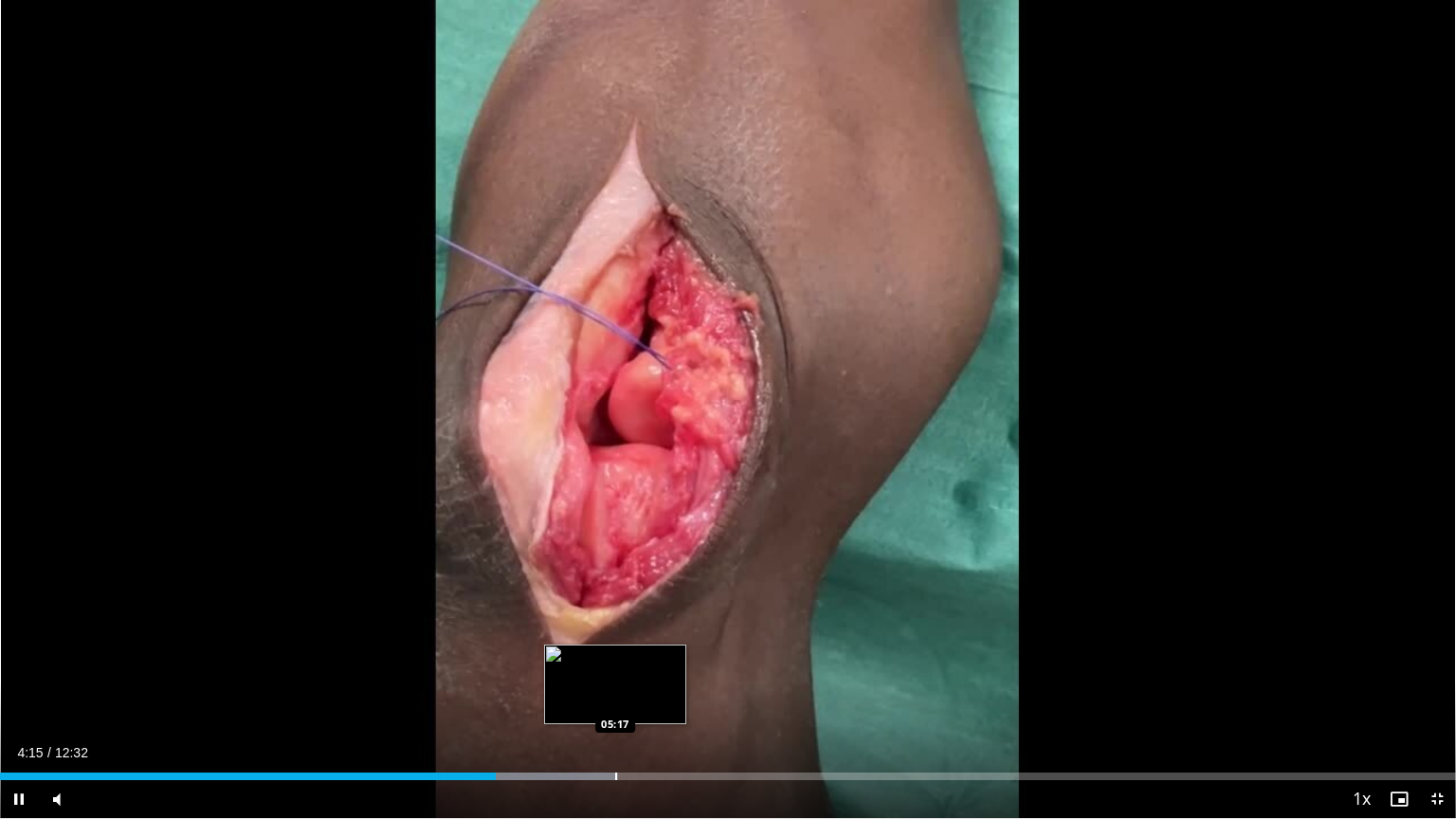 click on "**********" at bounding box center (728, 410) 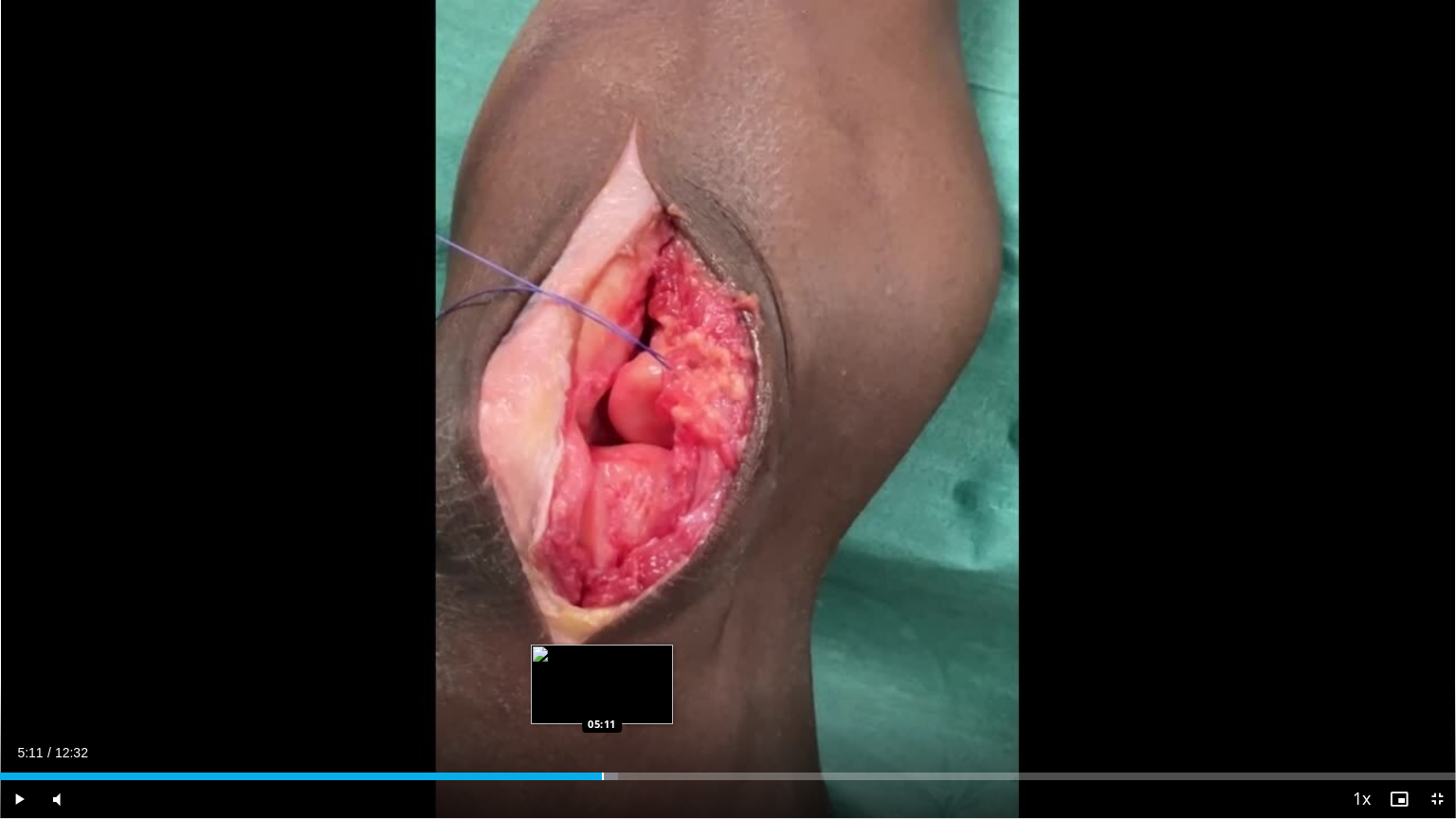 click at bounding box center [603, 776] 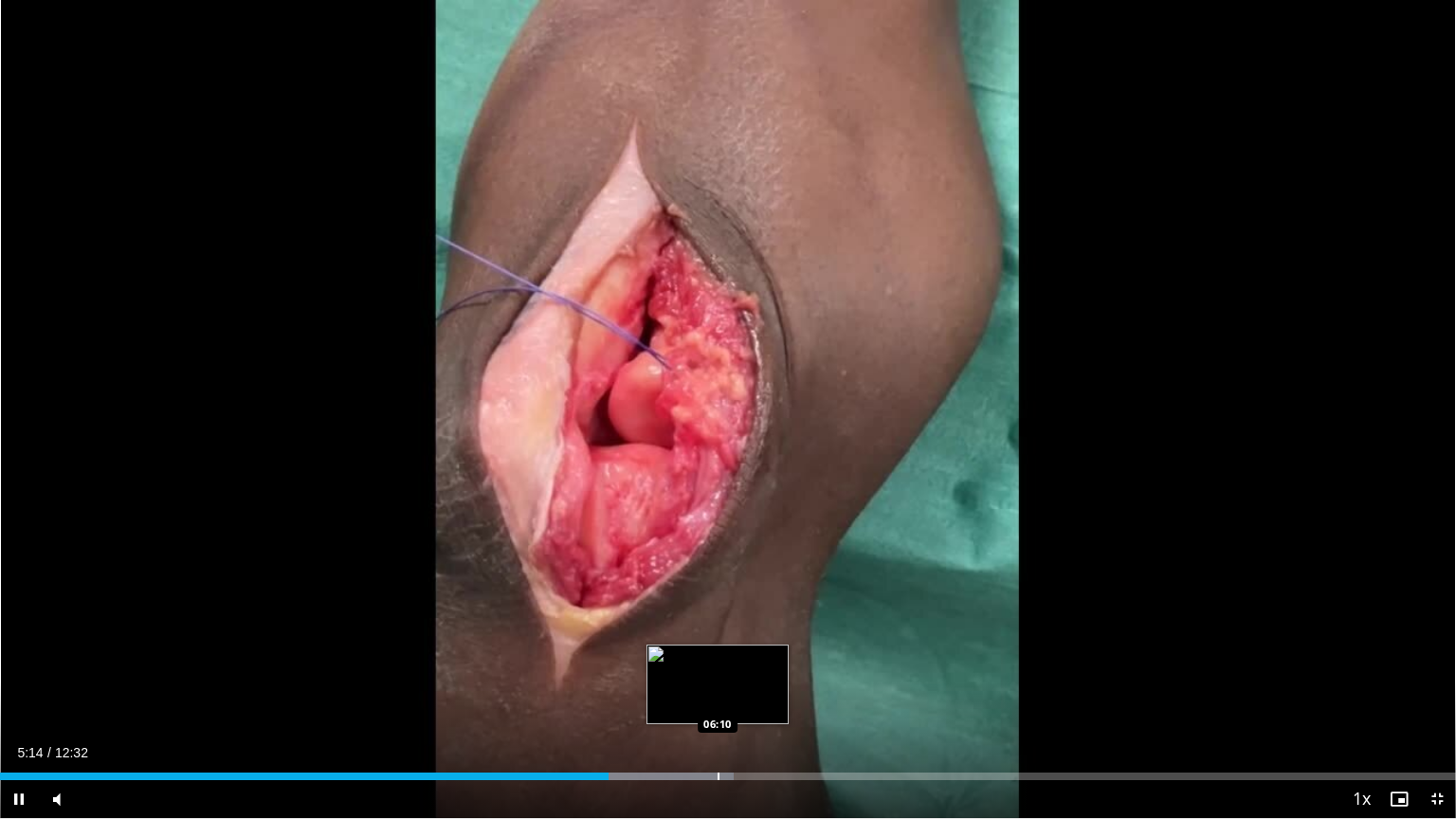 click at bounding box center [719, 776] 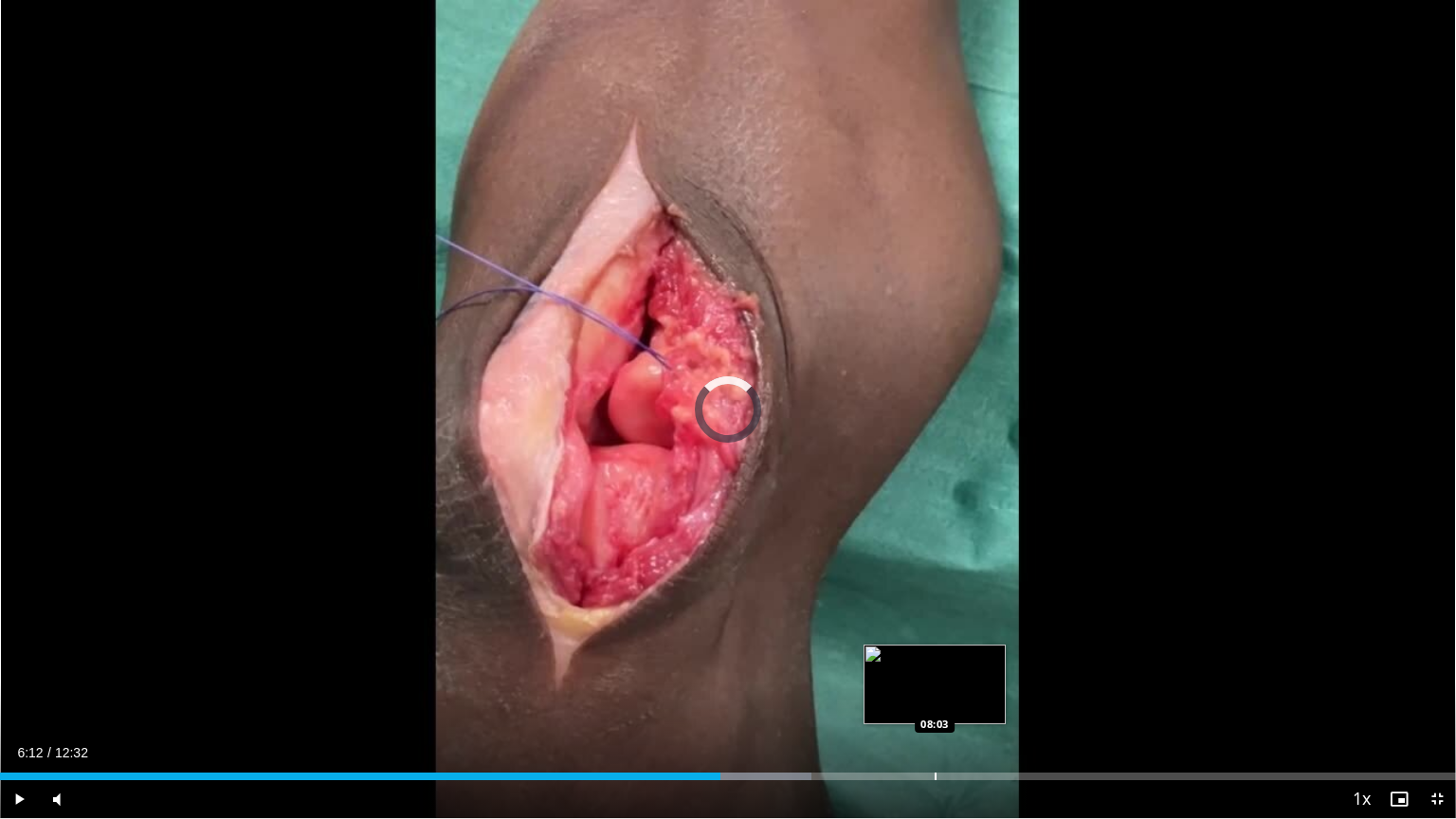 click on "Loaded :  55.71% 06:12 08:03" at bounding box center [728, 776] 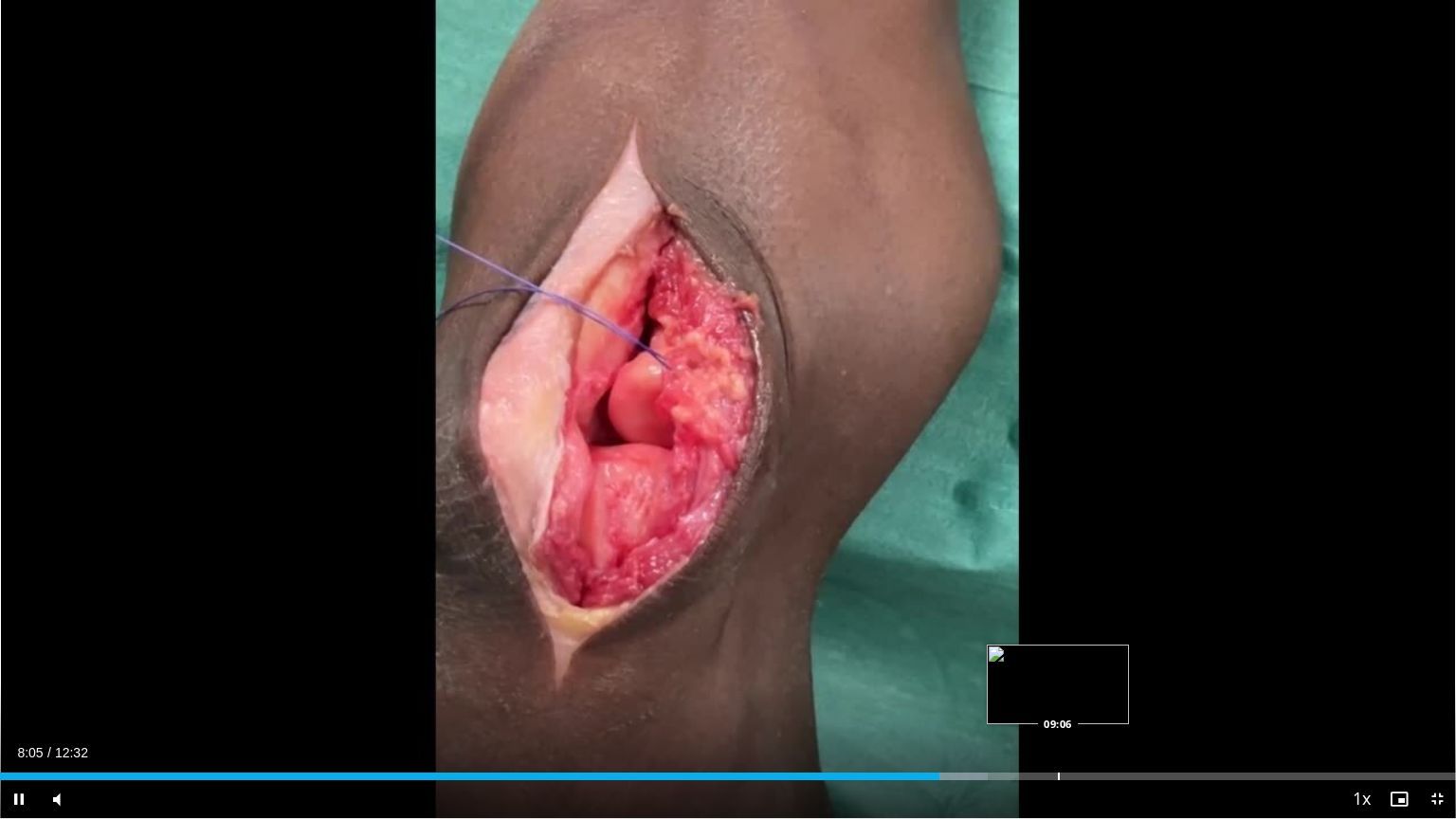 click at bounding box center [1059, 776] 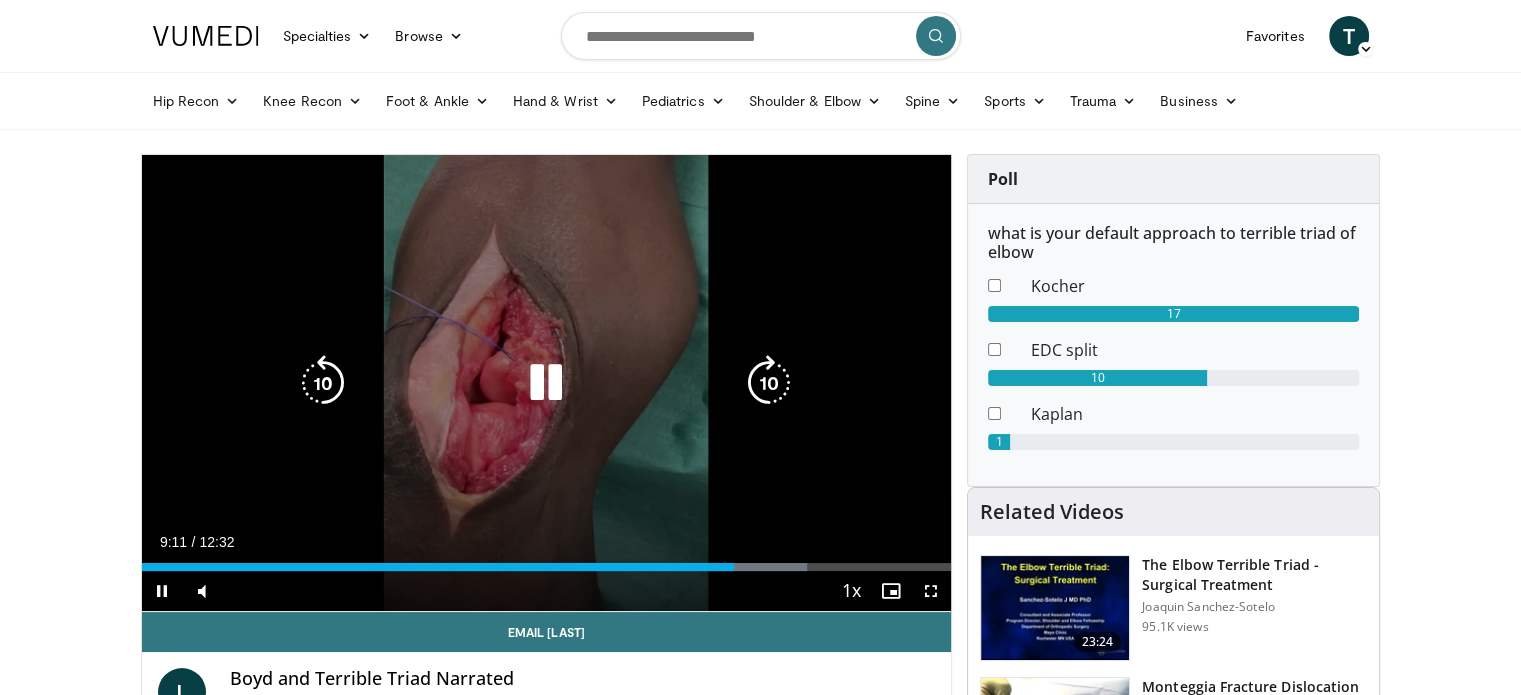 click at bounding box center [546, 383] 